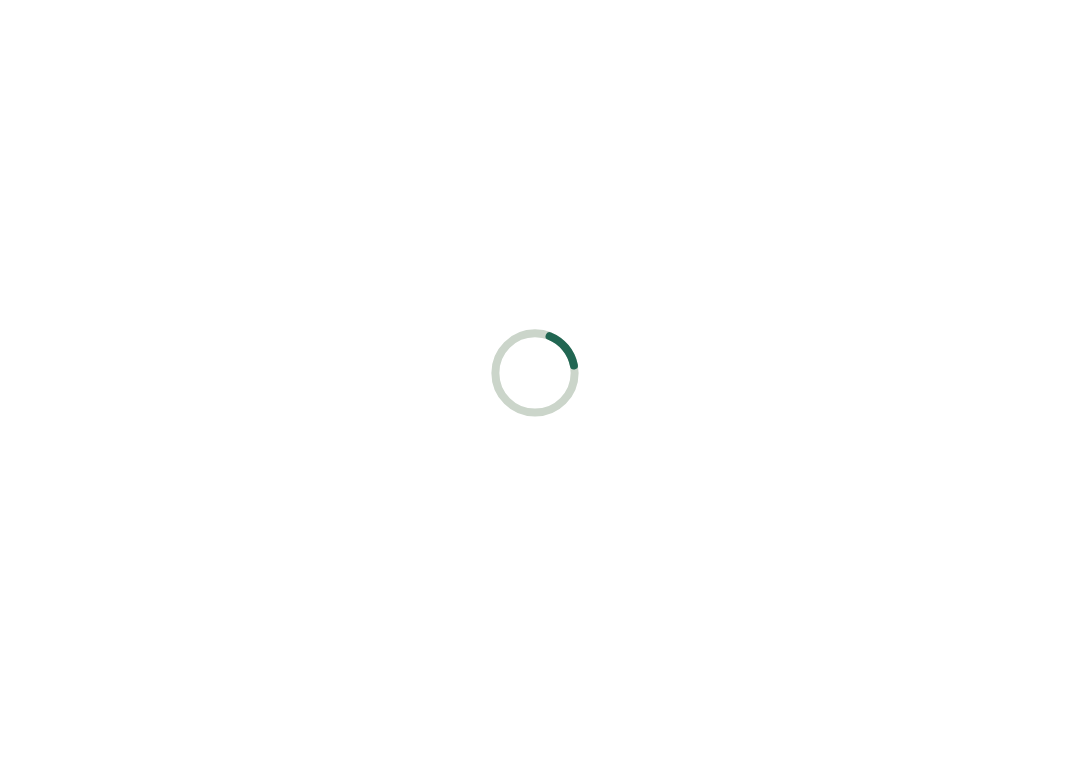 scroll, scrollTop: 0, scrollLeft: 0, axis: both 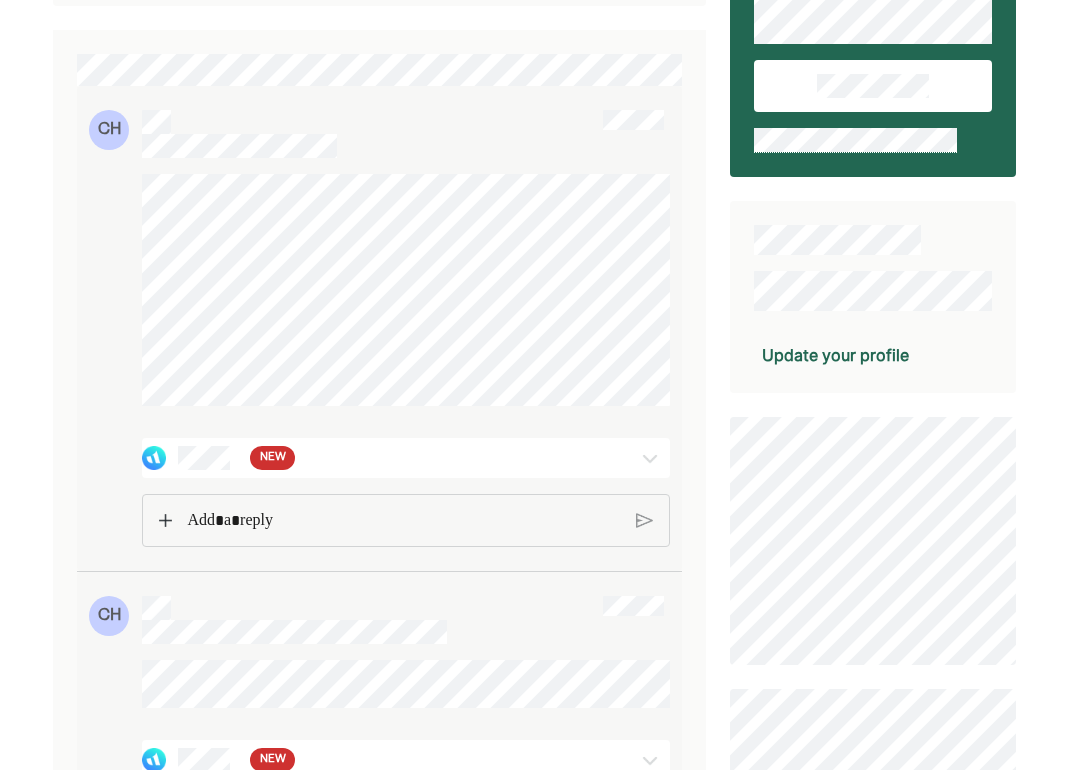 click on "NEW" at bounding box center [273, 458] 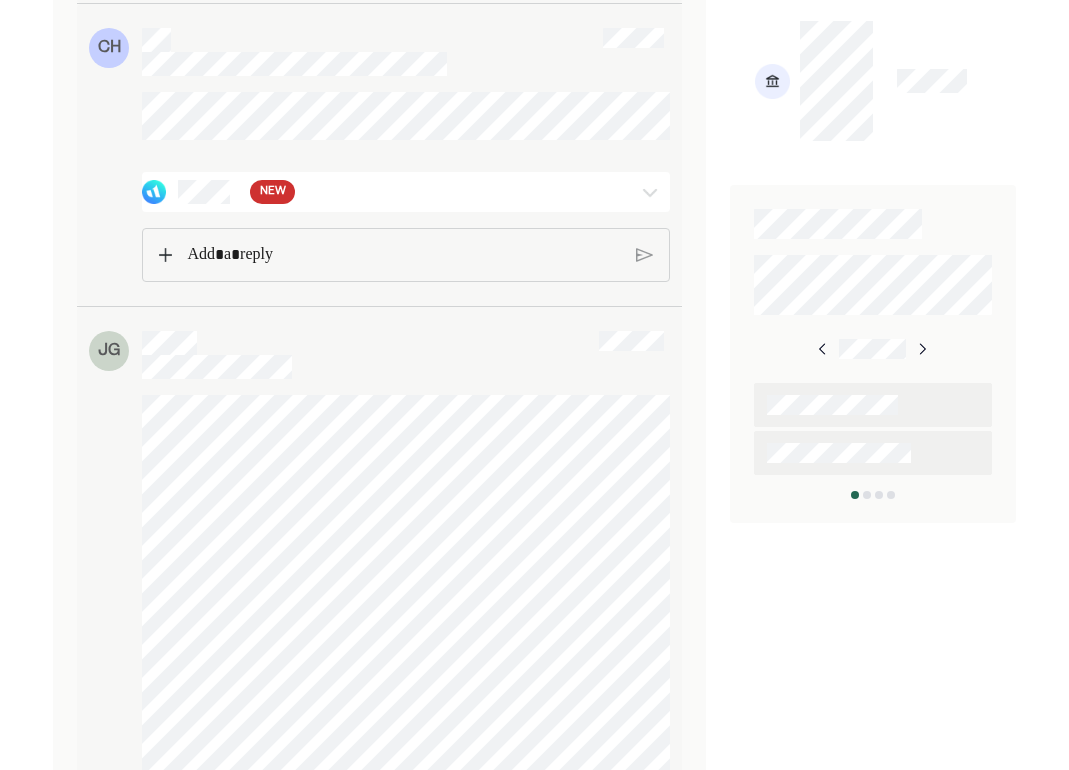 scroll, scrollTop: 1205, scrollLeft: 0, axis: vertical 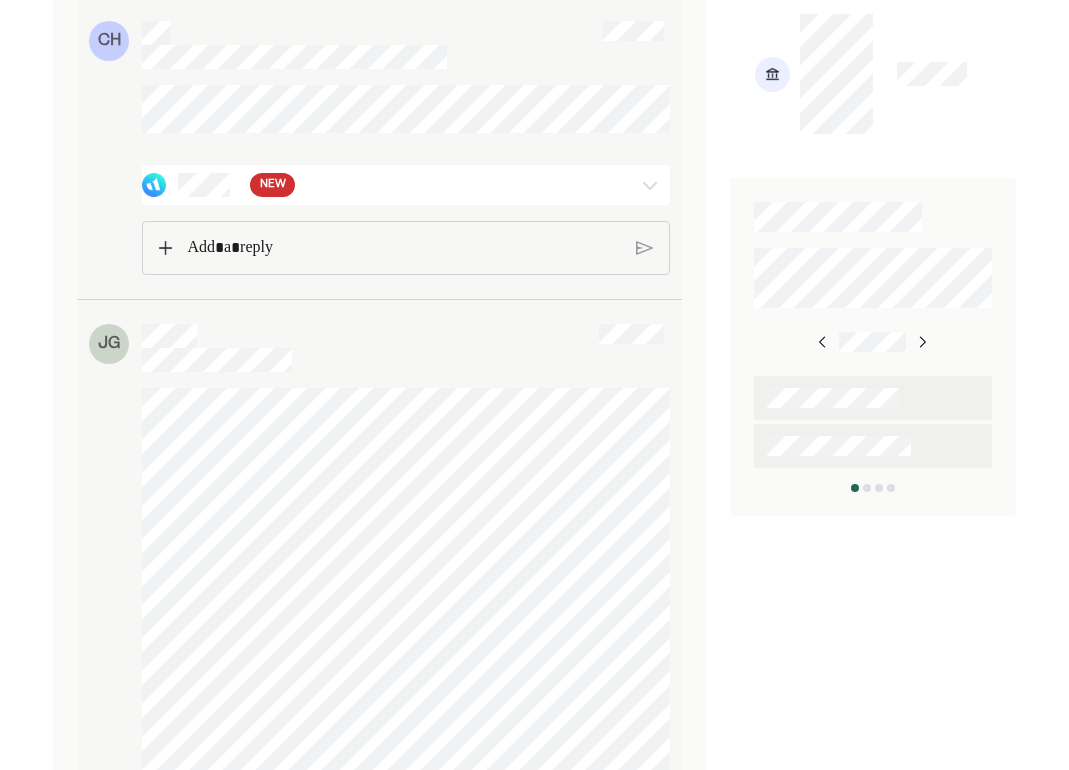 click on "NEW" at bounding box center [273, 185] 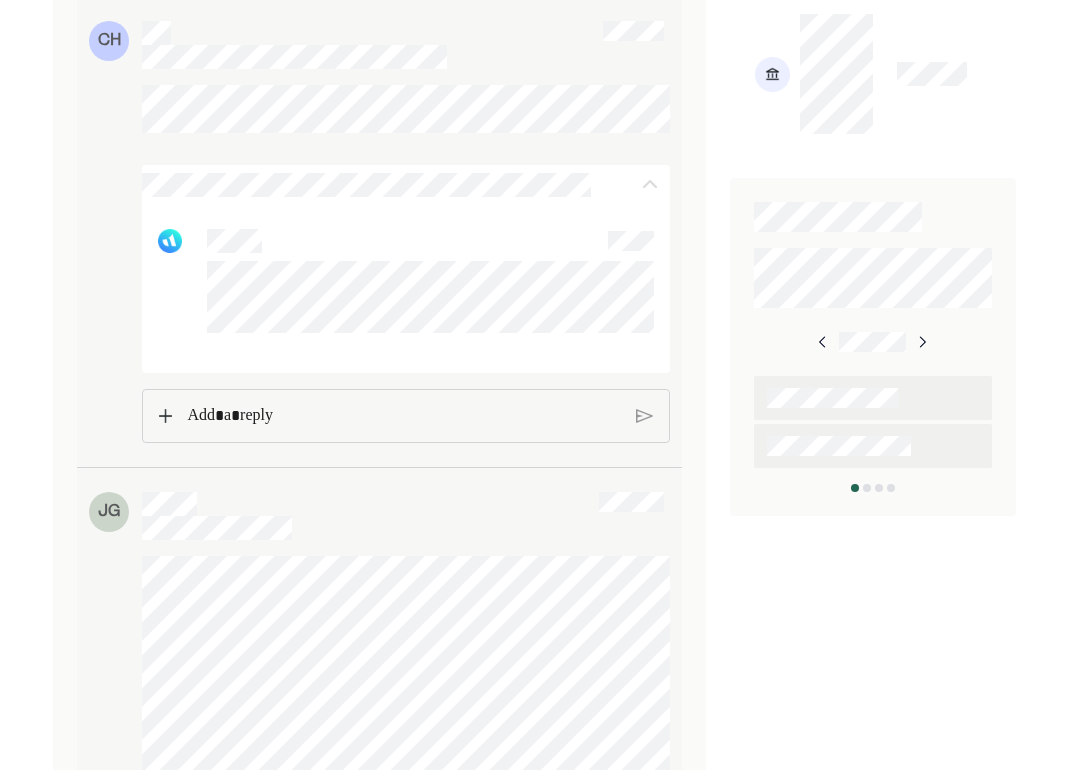 scroll, scrollTop: 0, scrollLeft: 0, axis: both 